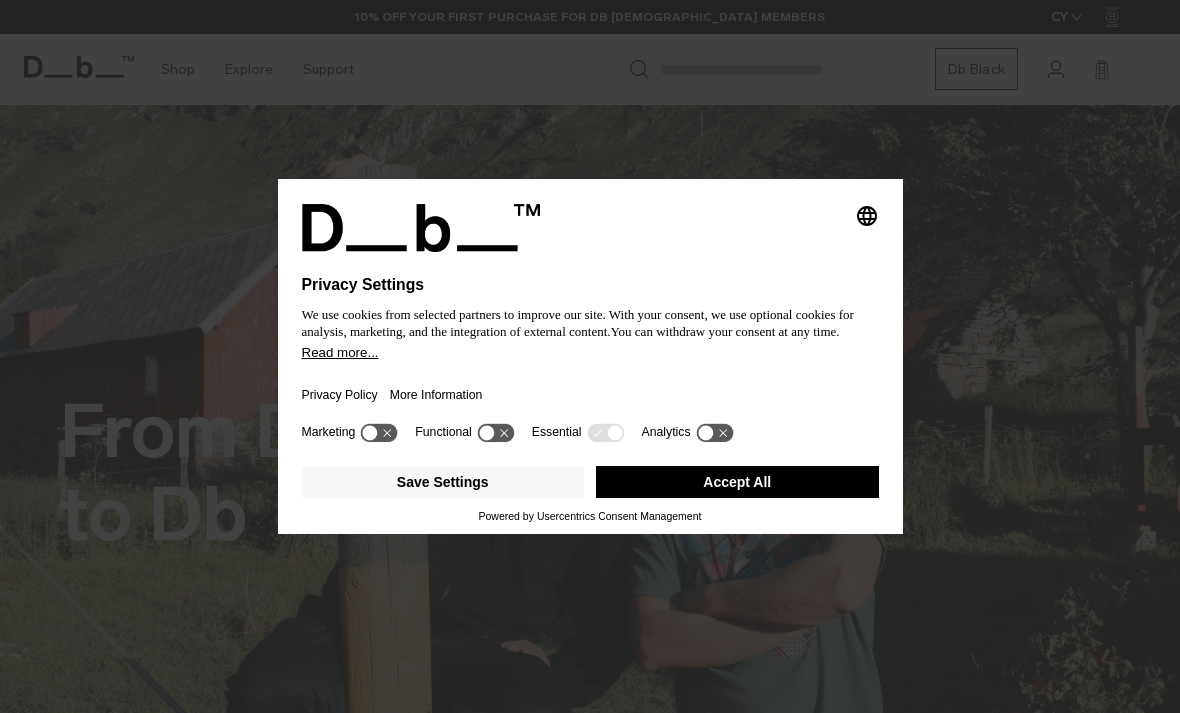 scroll, scrollTop: 0, scrollLeft: 0, axis: both 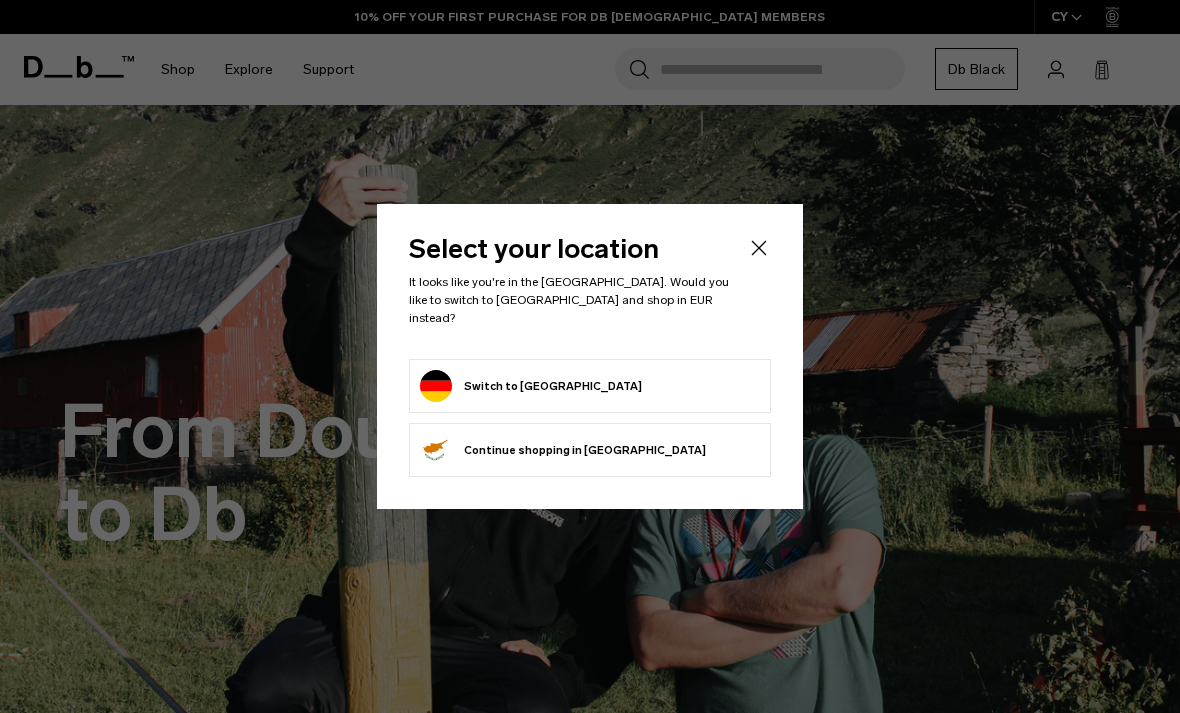 click on "Switch to Germany" at bounding box center [590, 386] 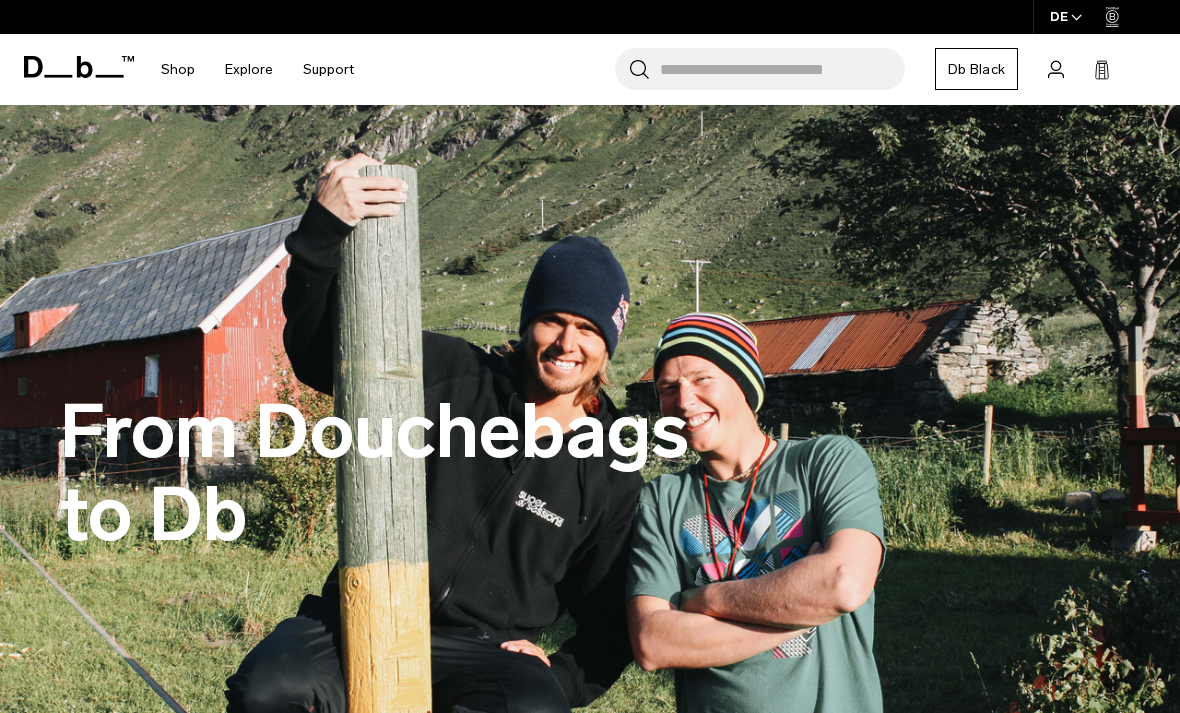 scroll, scrollTop: 0, scrollLeft: 0, axis: both 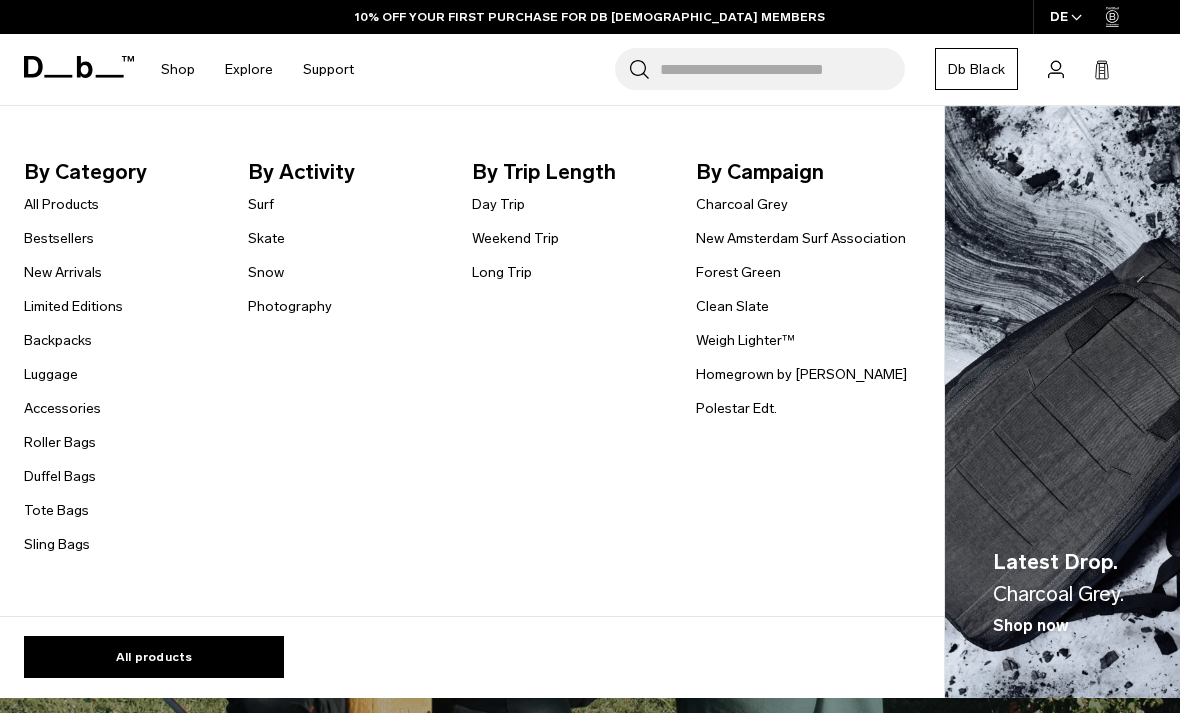 click on "All Products" at bounding box center [61, 204] 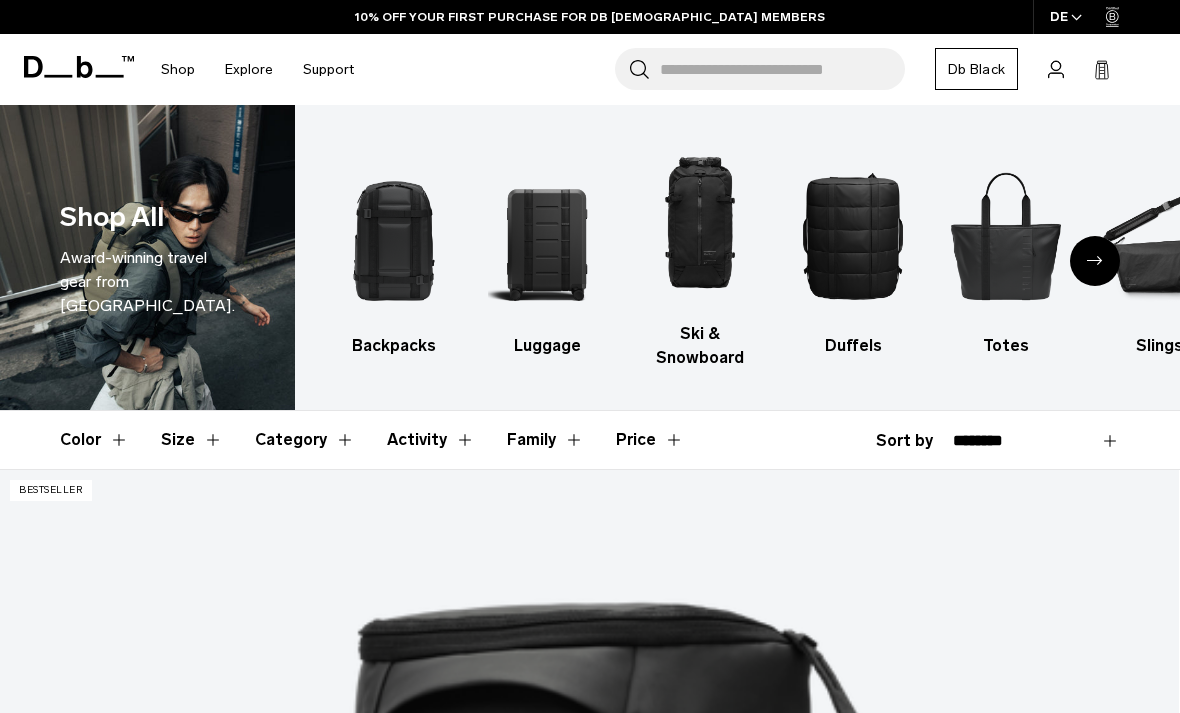 scroll, scrollTop: 321, scrollLeft: 0, axis: vertical 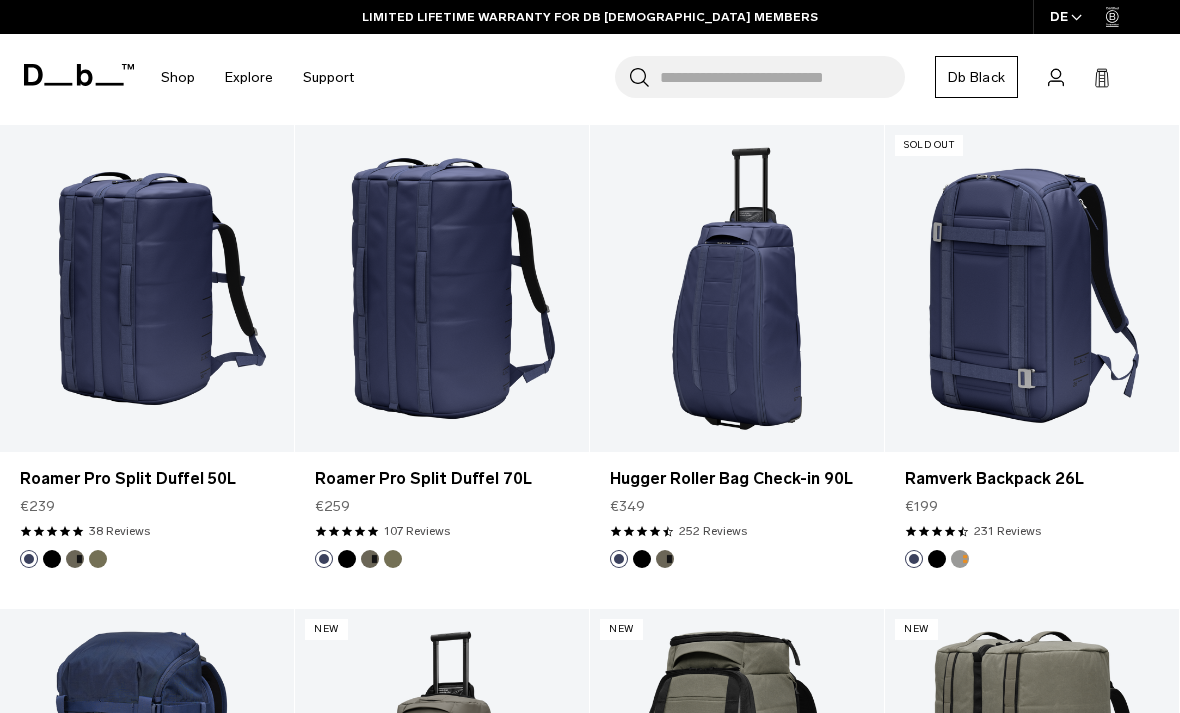 click on "Hugger Roller Bag Check-in 90L" at bounding box center [737, 479] 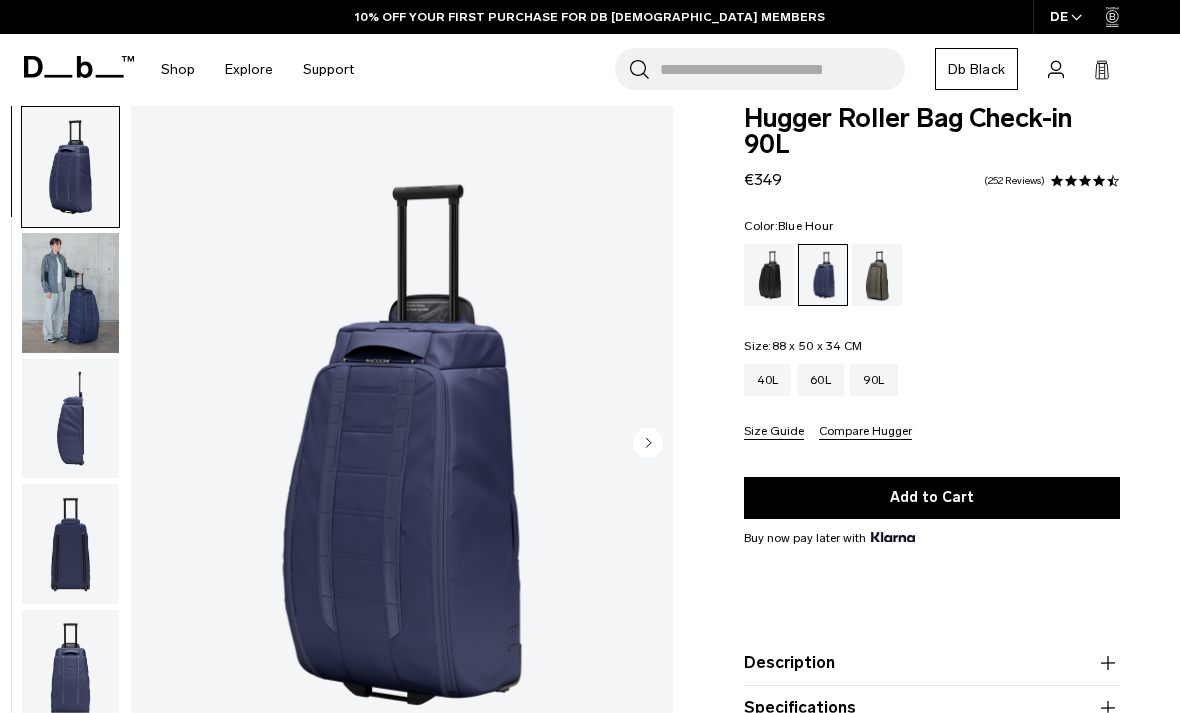 scroll, scrollTop: 25, scrollLeft: 0, axis: vertical 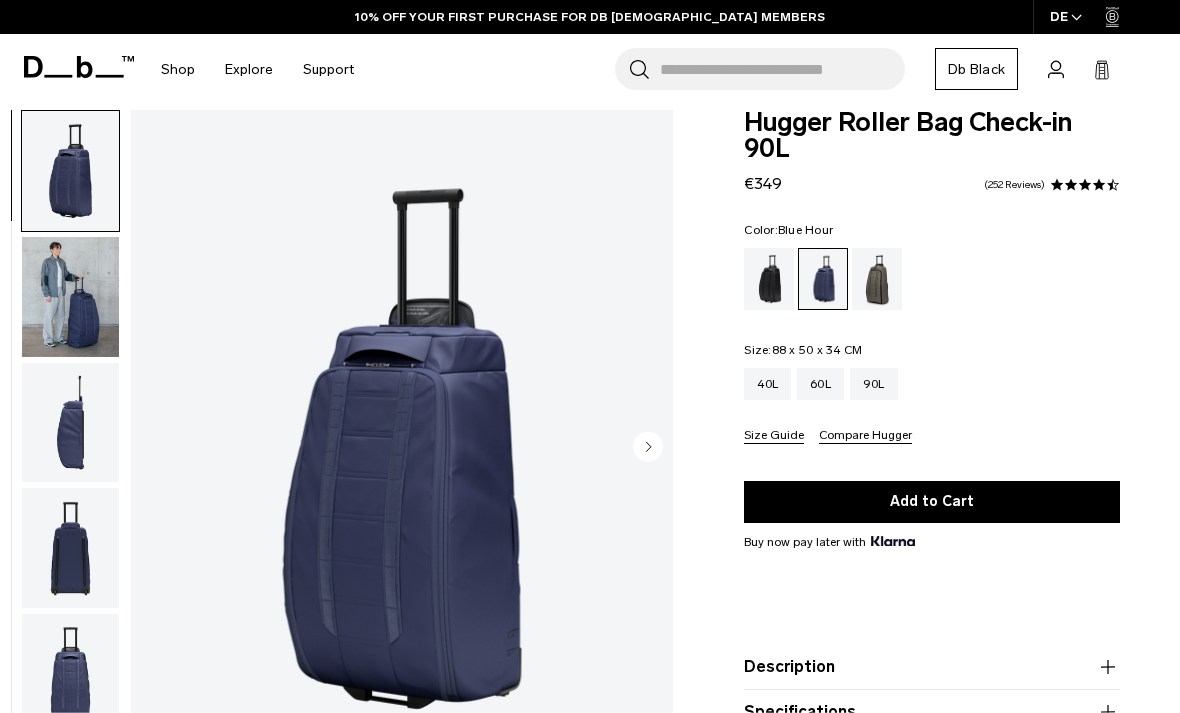 click at bounding box center [823, 279] 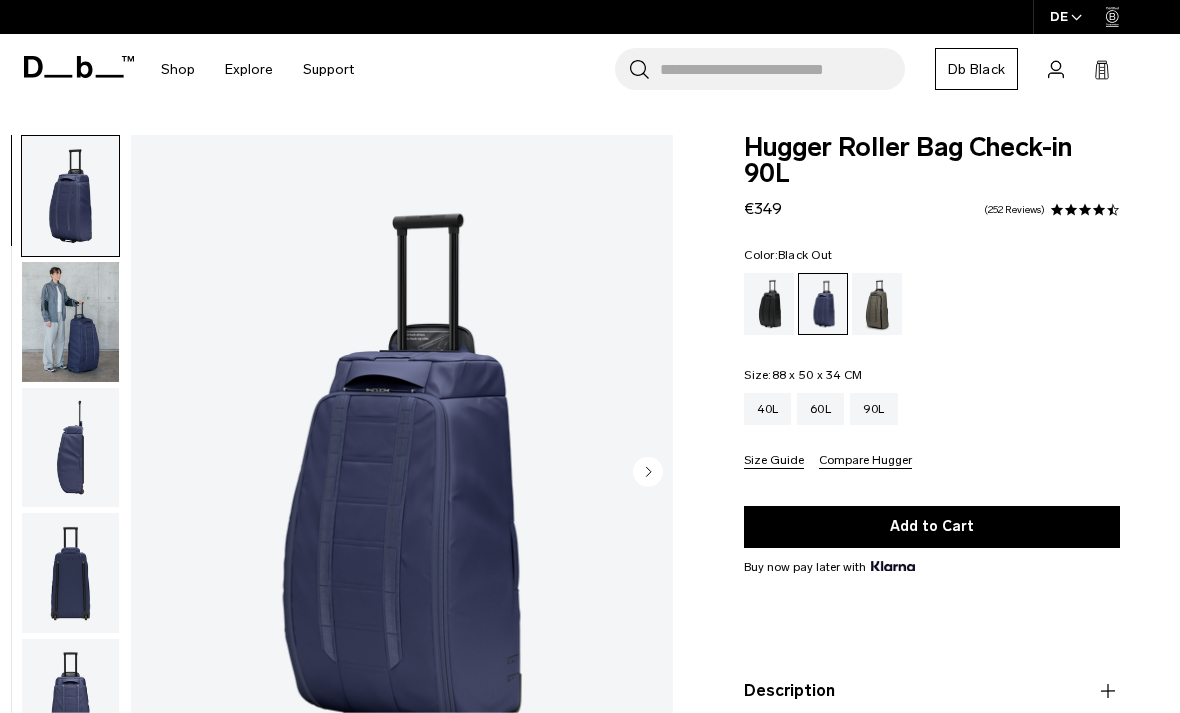 scroll, scrollTop: 0, scrollLeft: 0, axis: both 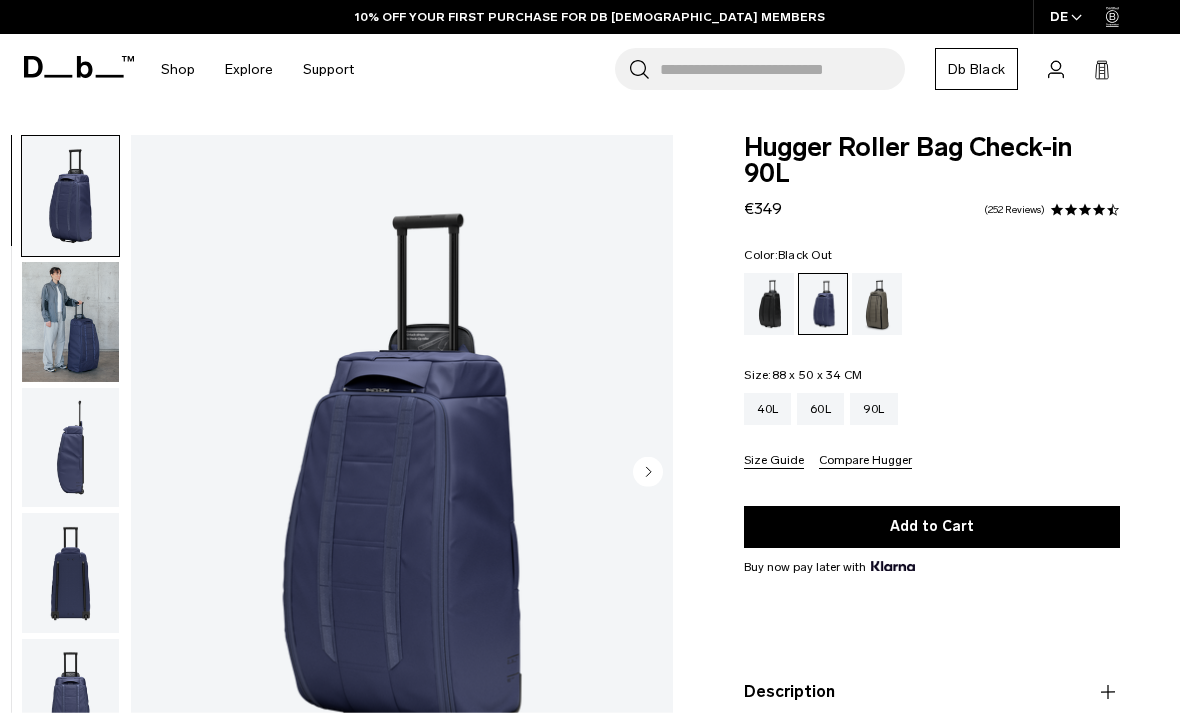 click at bounding box center (769, 304) 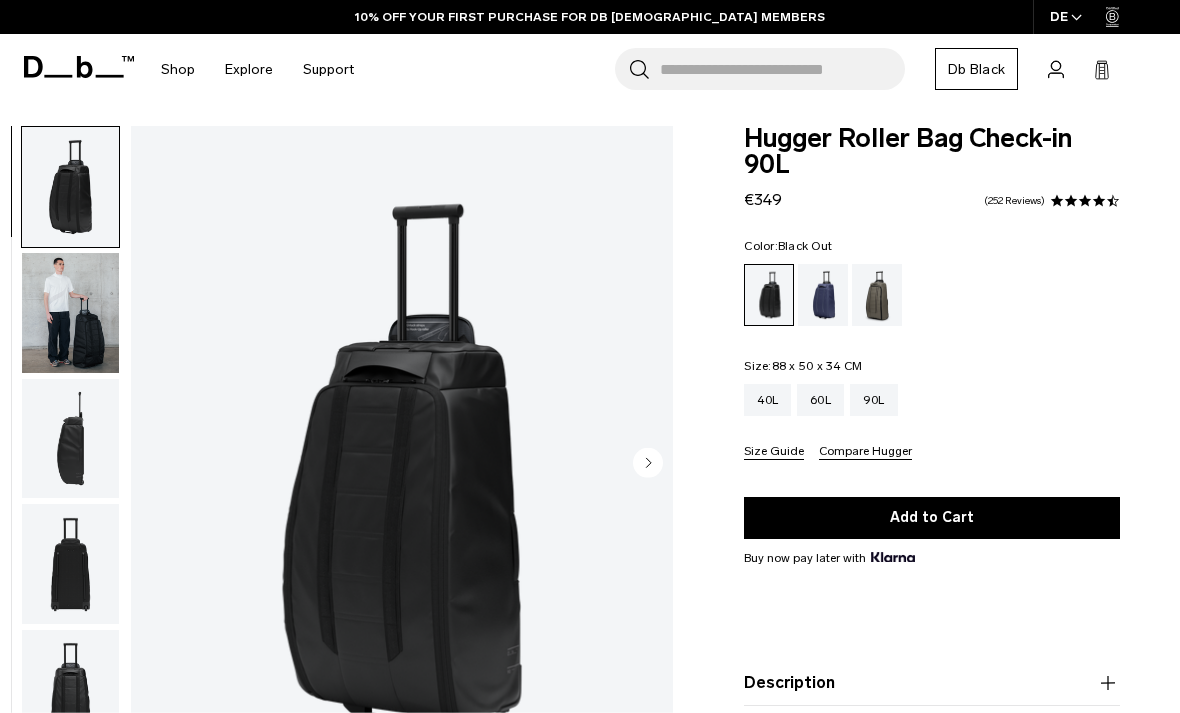 scroll, scrollTop: 9, scrollLeft: 0, axis: vertical 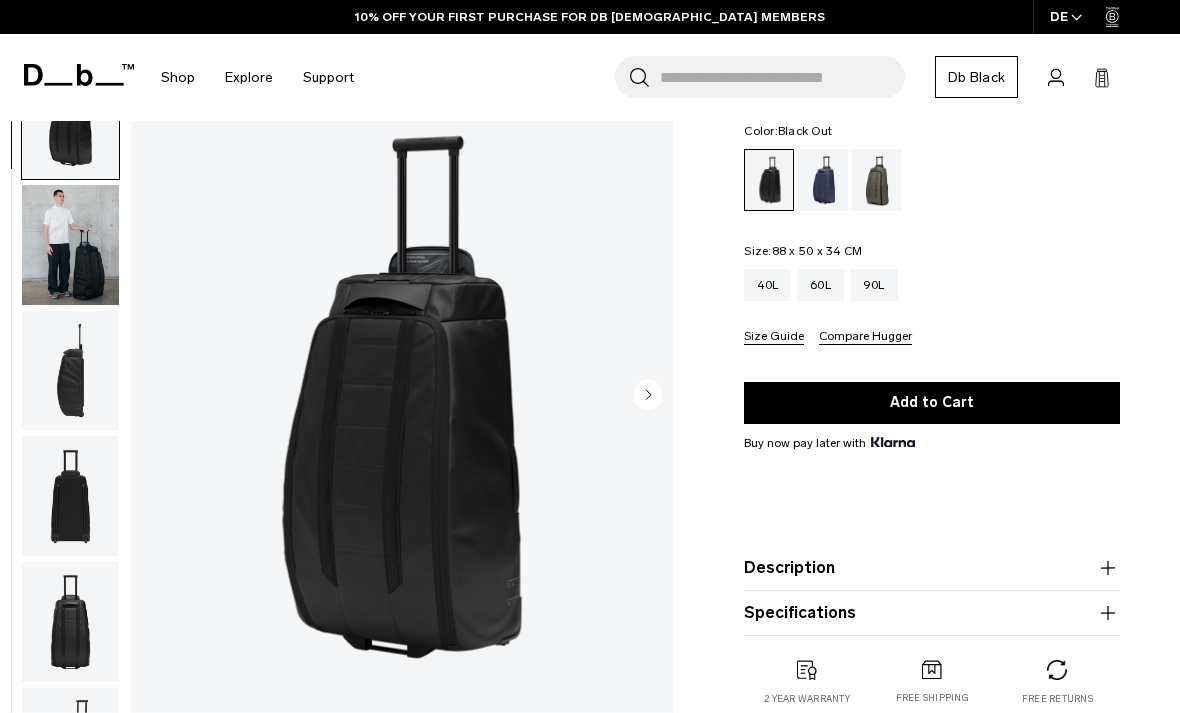 click on "60L" at bounding box center (820, 285) 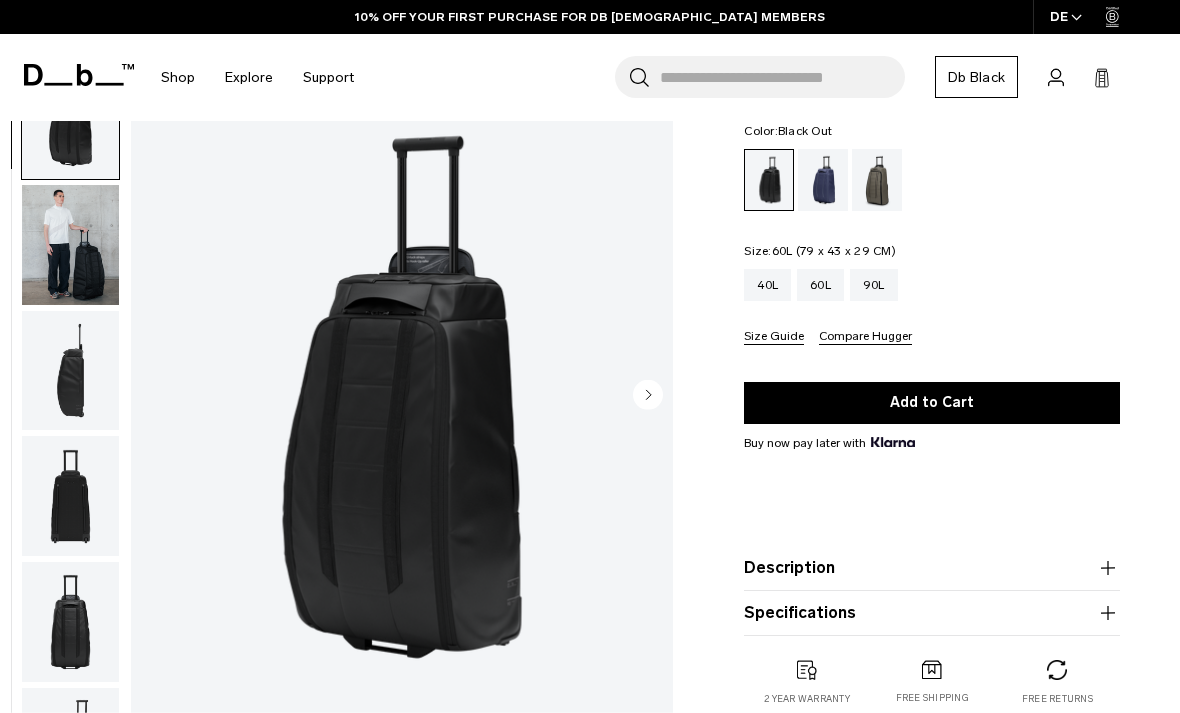 scroll, scrollTop: 188, scrollLeft: 0, axis: vertical 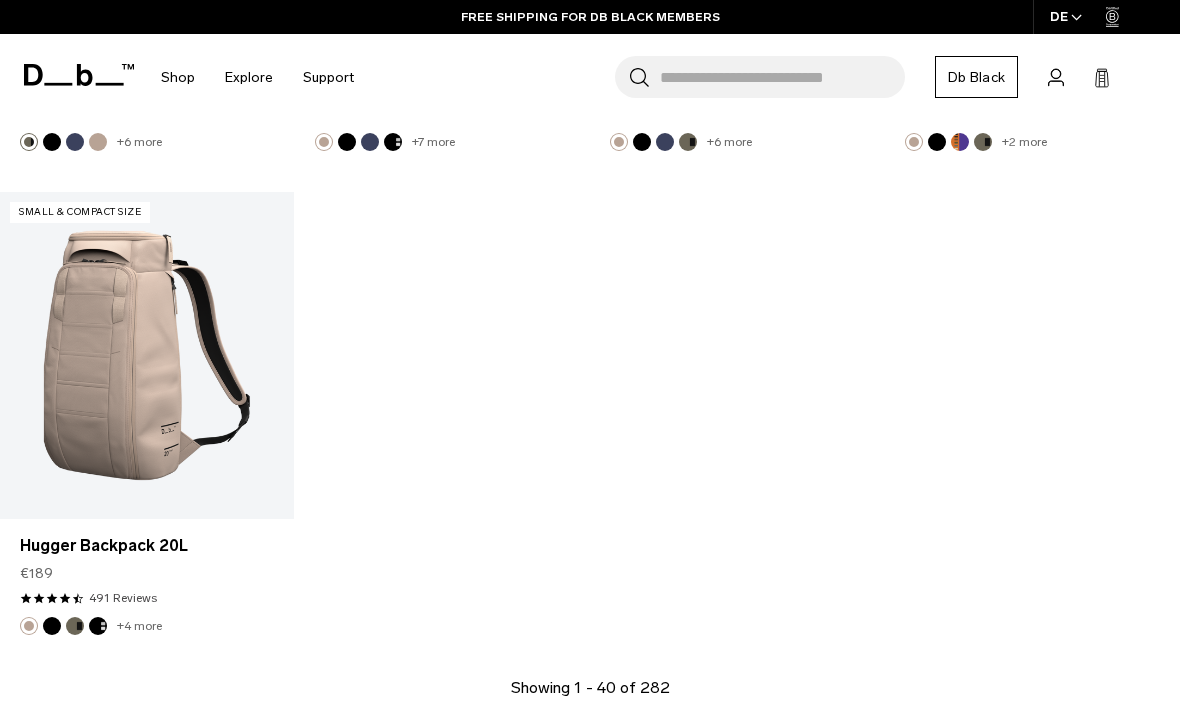 click on "Show more" at bounding box center [589, 745] 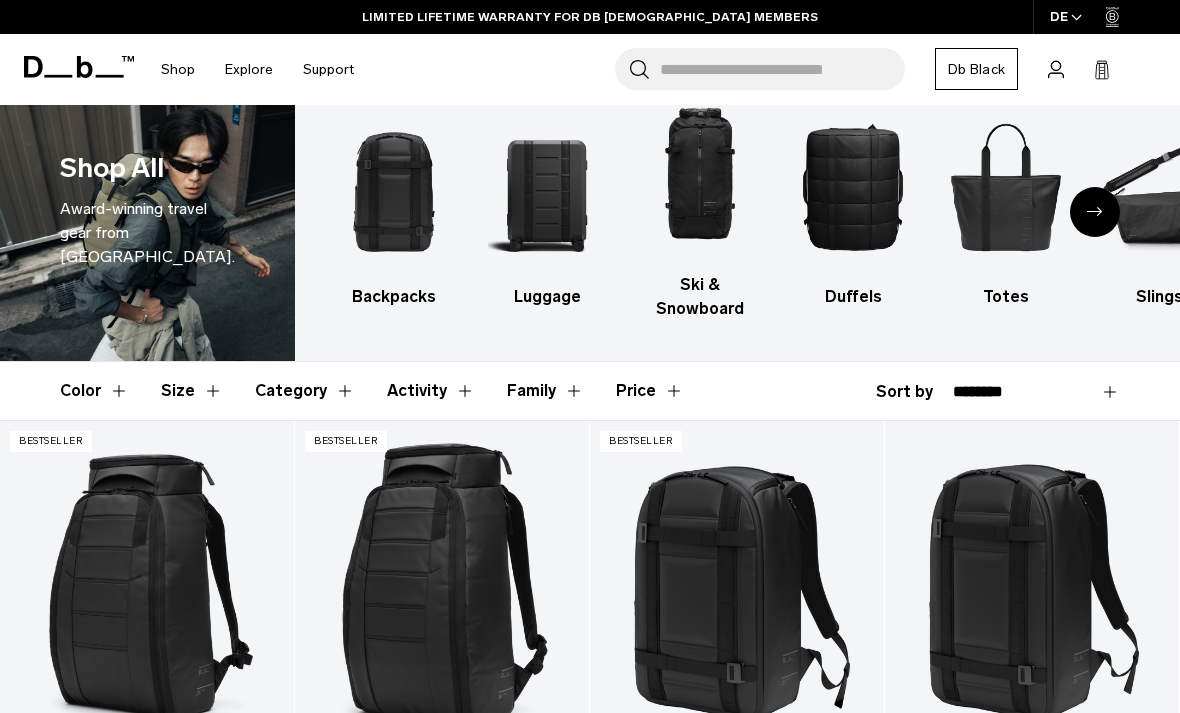 scroll, scrollTop: 0, scrollLeft: 0, axis: both 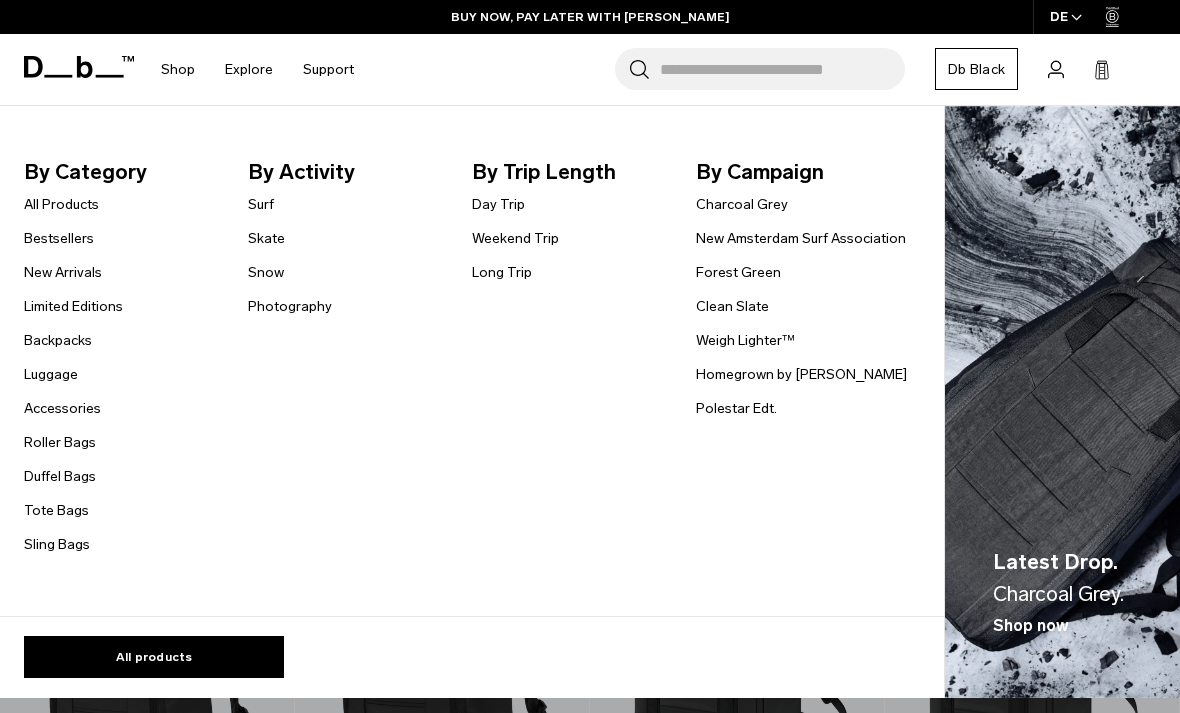 click on "Duffel Bags" at bounding box center [60, 476] 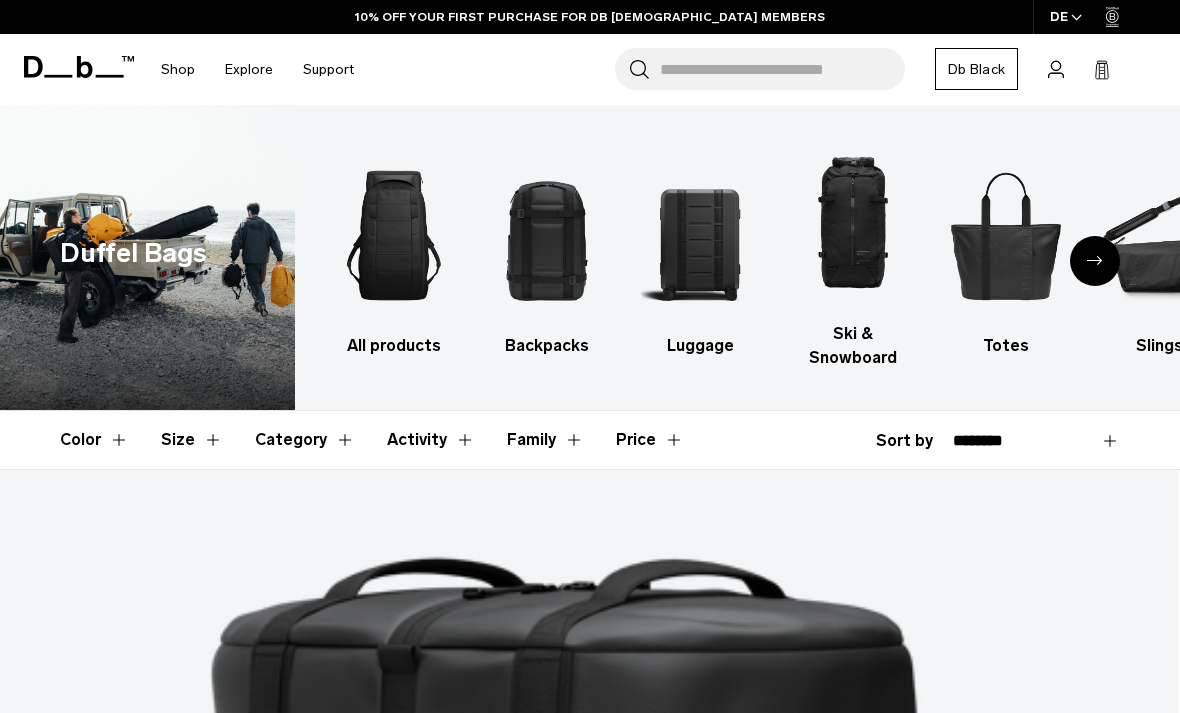 scroll, scrollTop: 777, scrollLeft: 0, axis: vertical 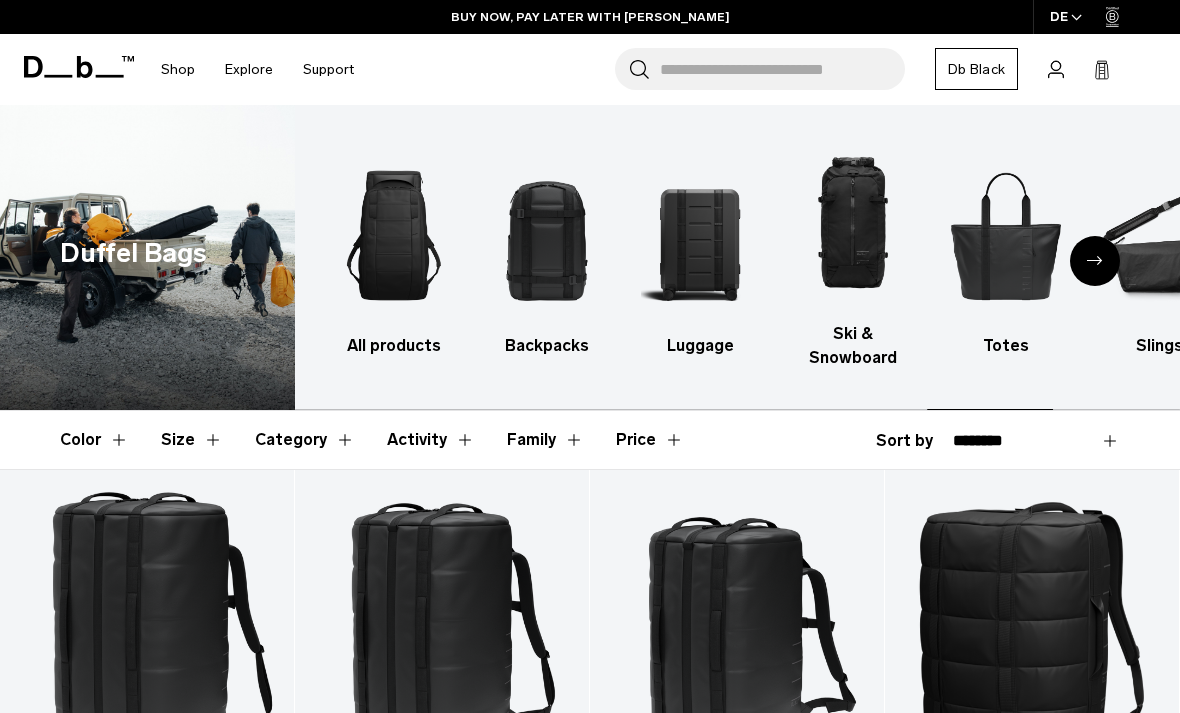 click on "Backpacks" at bounding box center [547, 346] 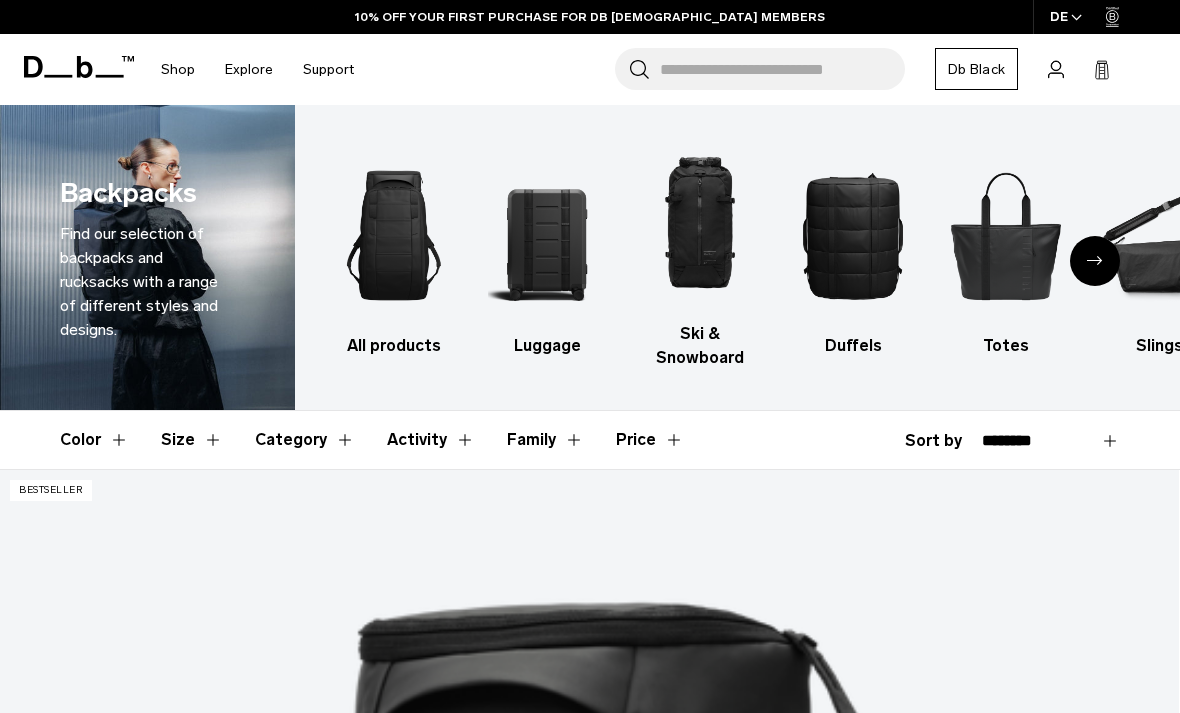 scroll, scrollTop: 734, scrollLeft: 0, axis: vertical 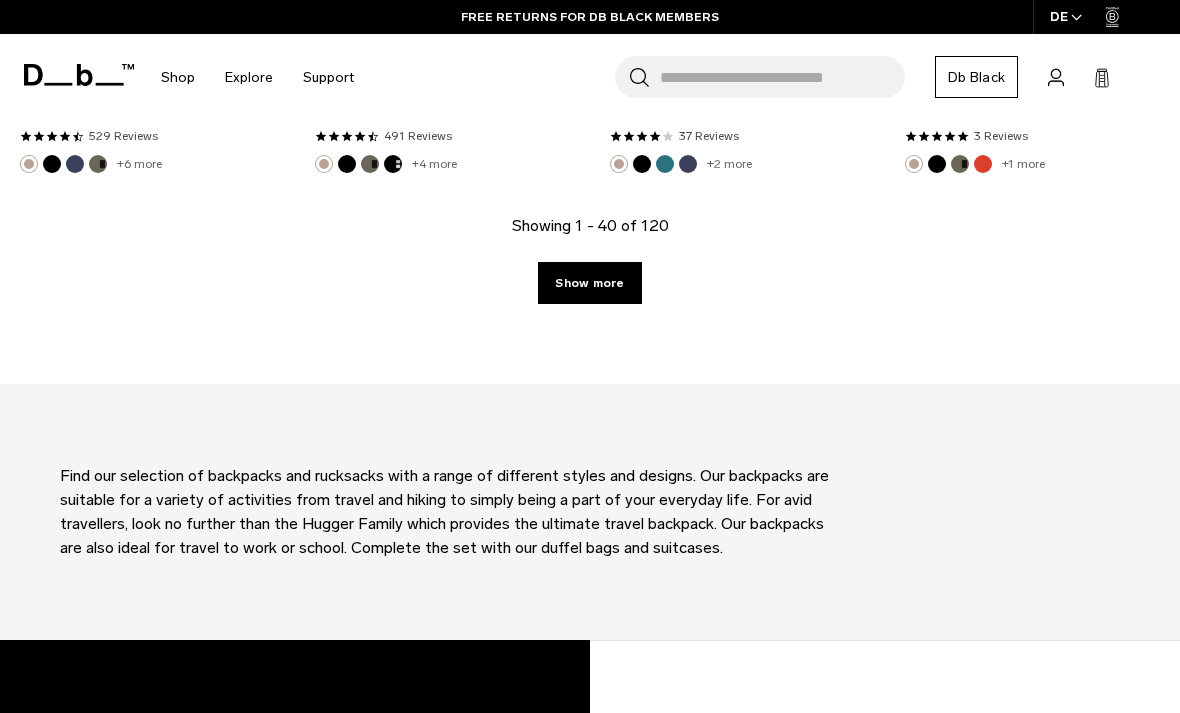 click on "Show more" at bounding box center [589, 283] 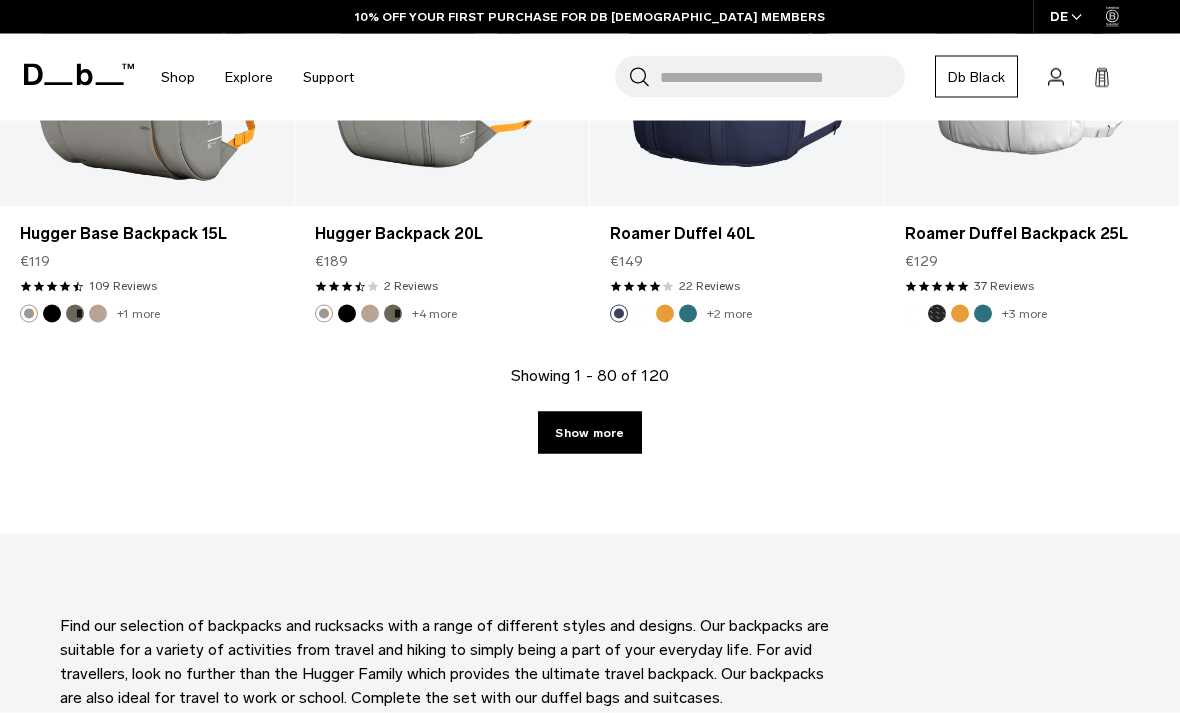 scroll, scrollTop: 9829, scrollLeft: 0, axis: vertical 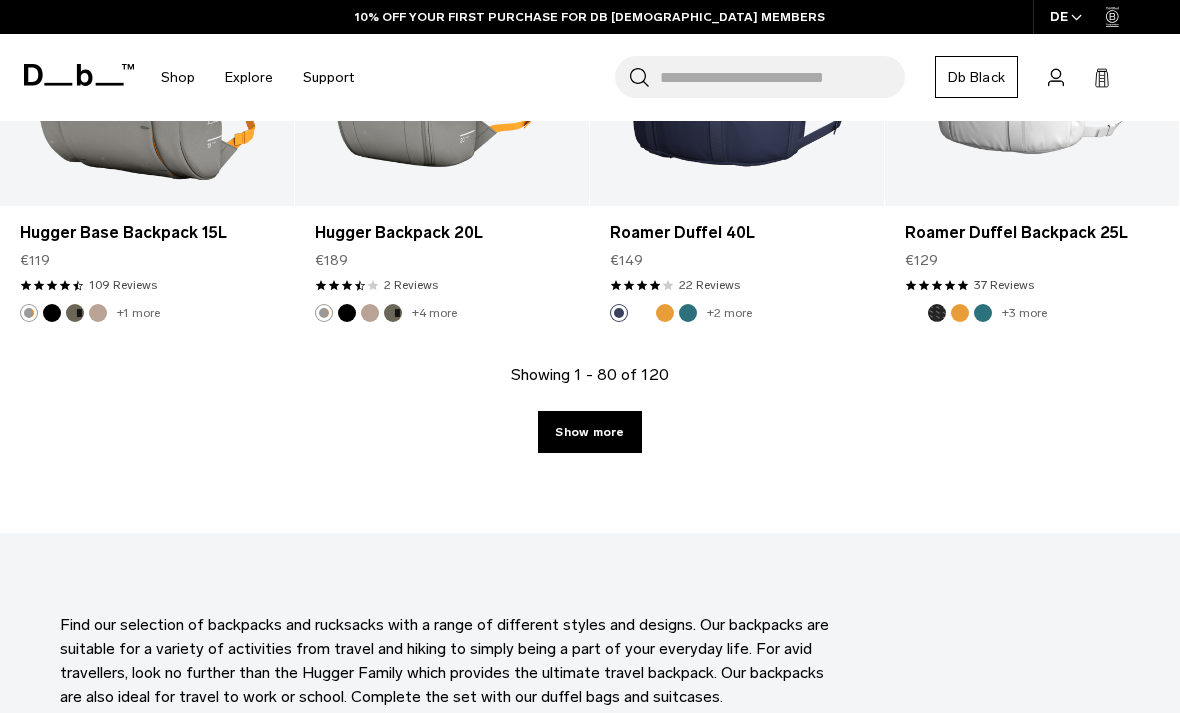 click on "Showing 1 - 80 of 120
Show more" at bounding box center (590, 448) 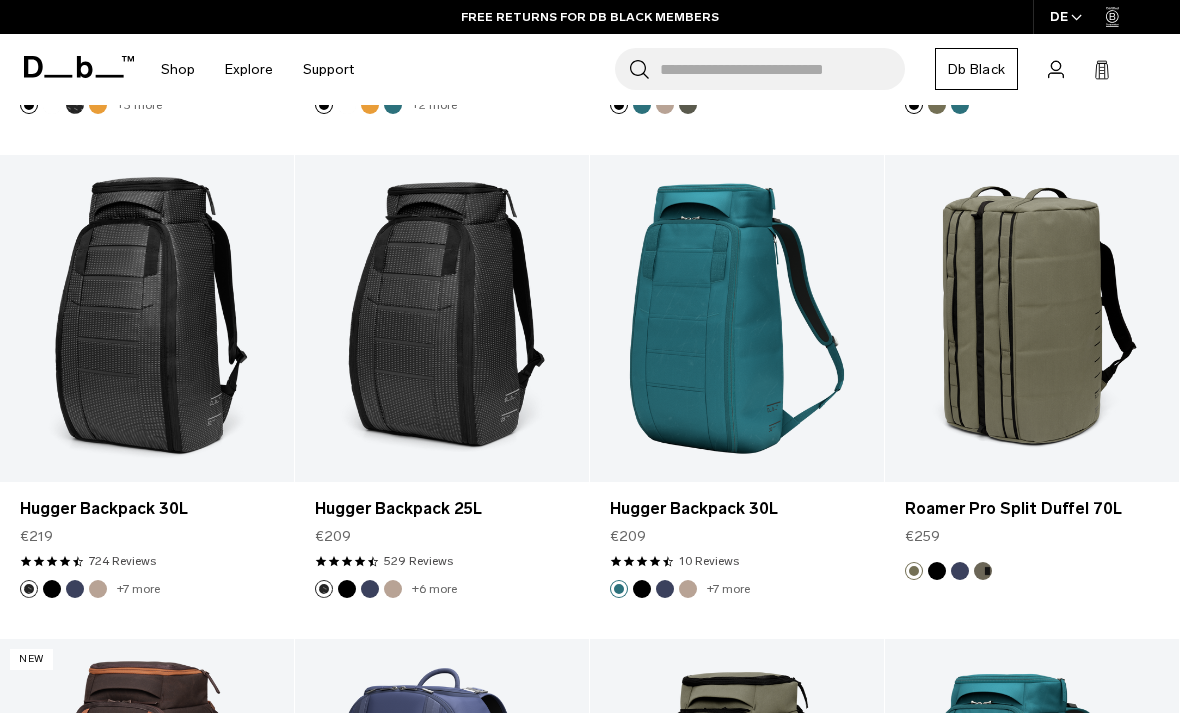 scroll, scrollTop: 7593, scrollLeft: 0, axis: vertical 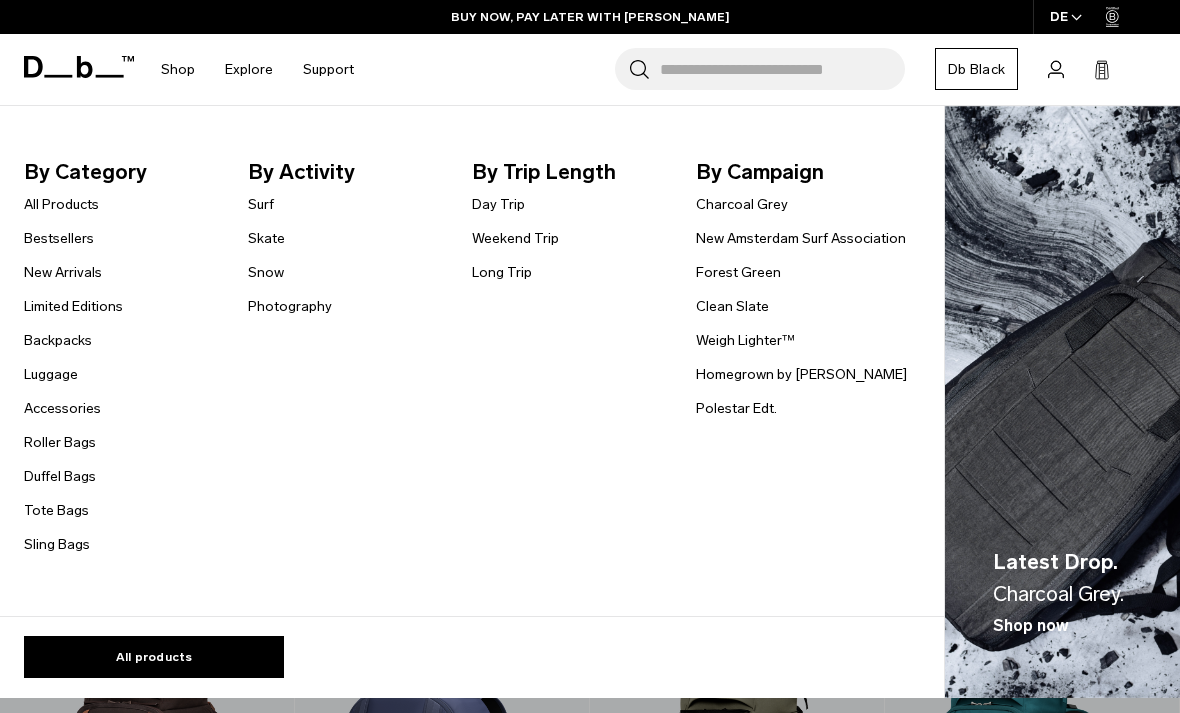 click on "Roller Bags" at bounding box center [60, 442] 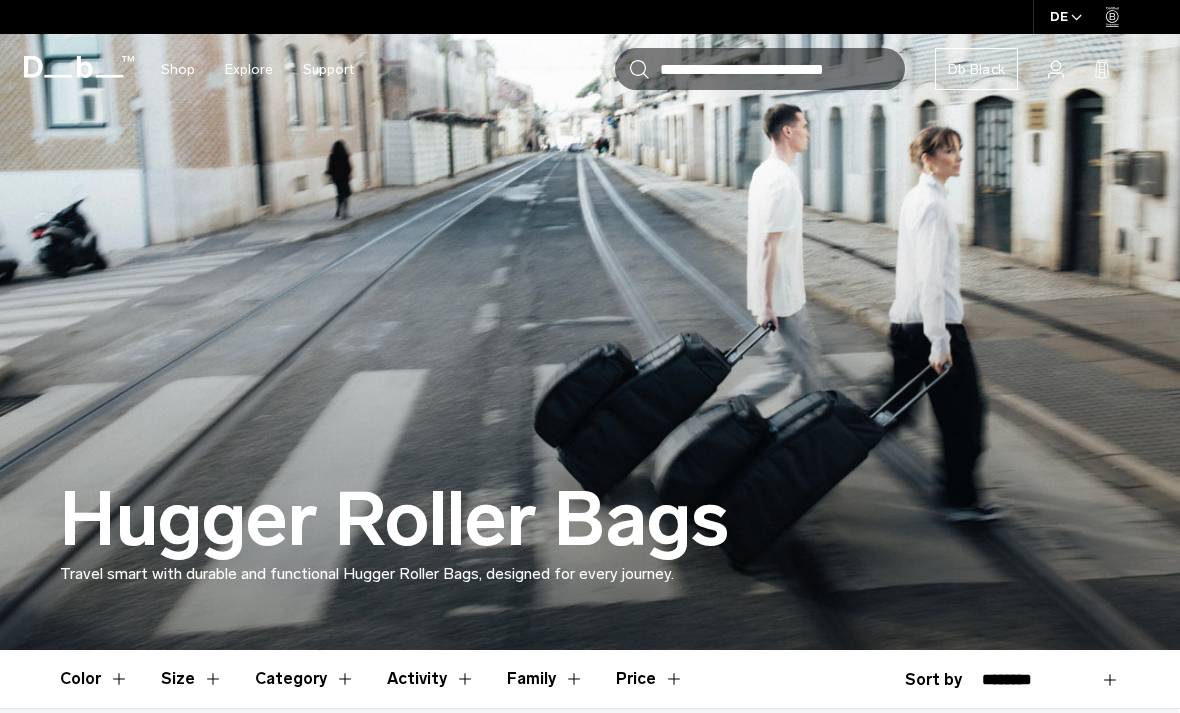 scroll, scrollTop: 201, scrollLeft: 0, axis: vertical 